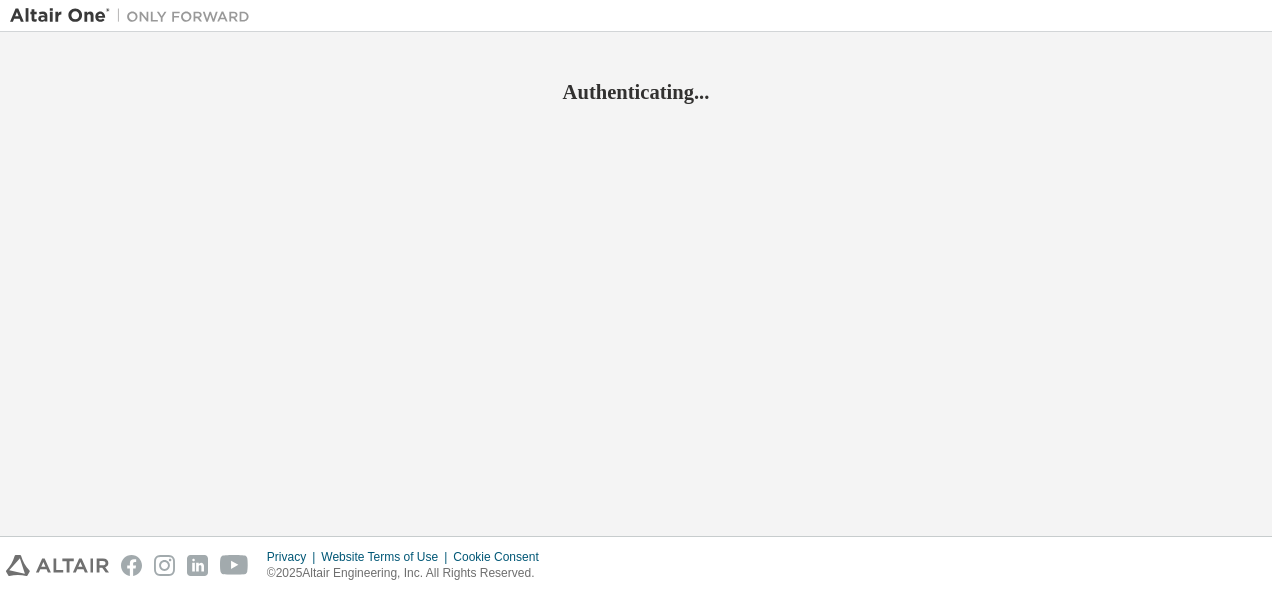 scroll, scrollTop: 0, scrollLeft: 0, axis: both 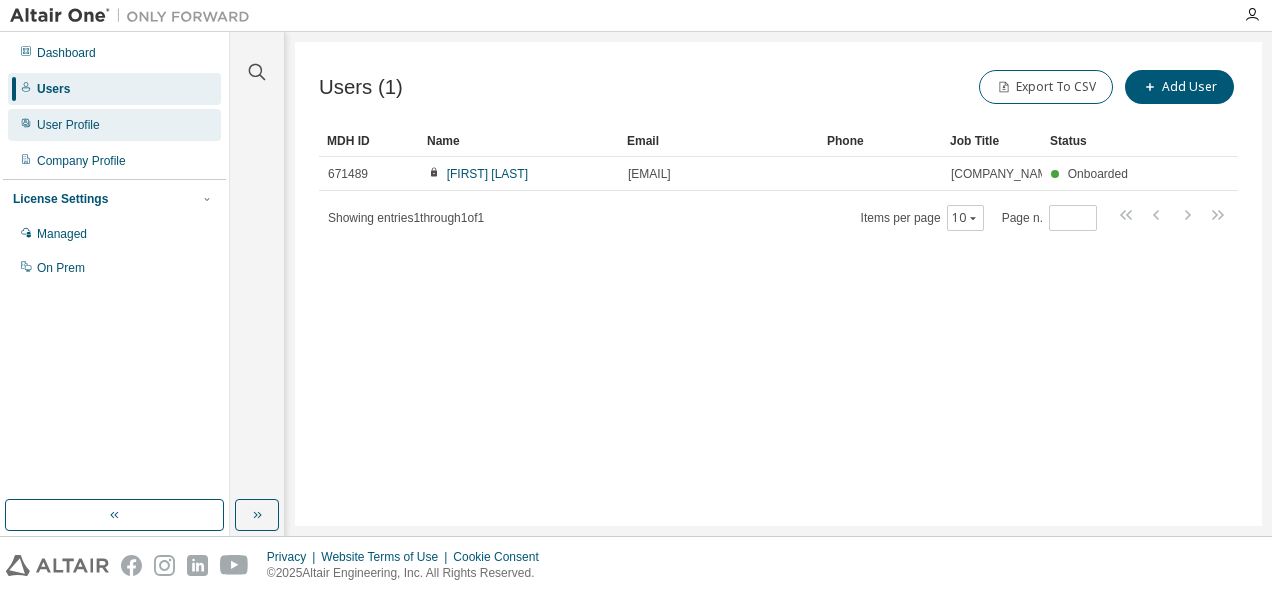 click on "User Profile" at bounding box center (68, 125) 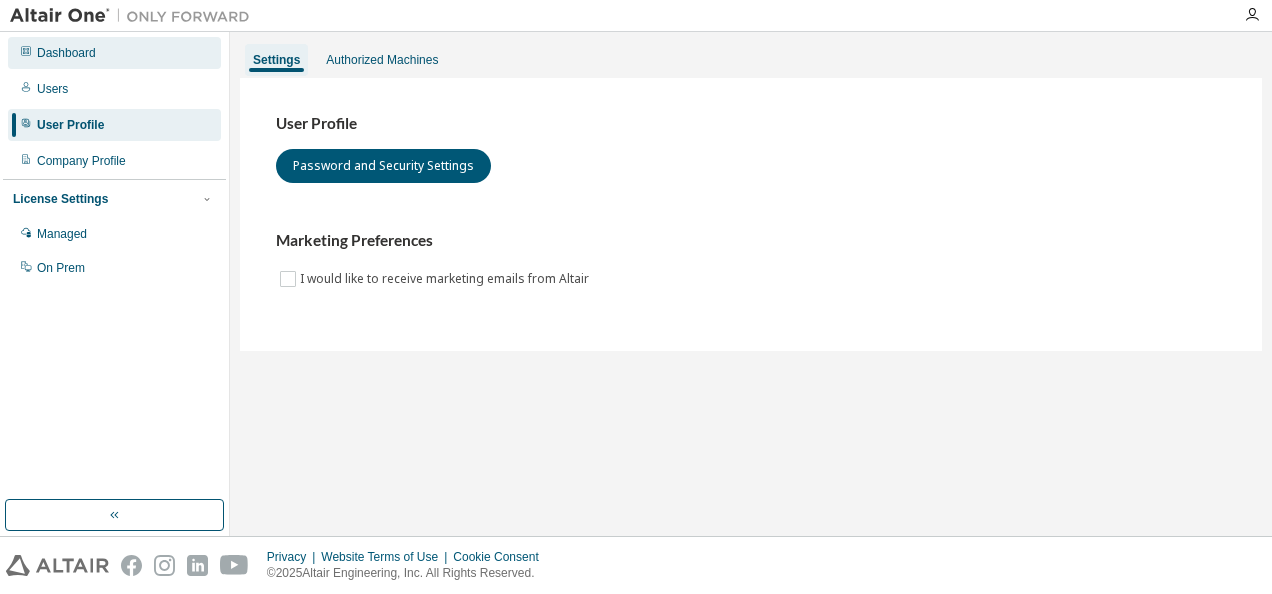 click on "Dashboard" at bounding box center [66, 53] 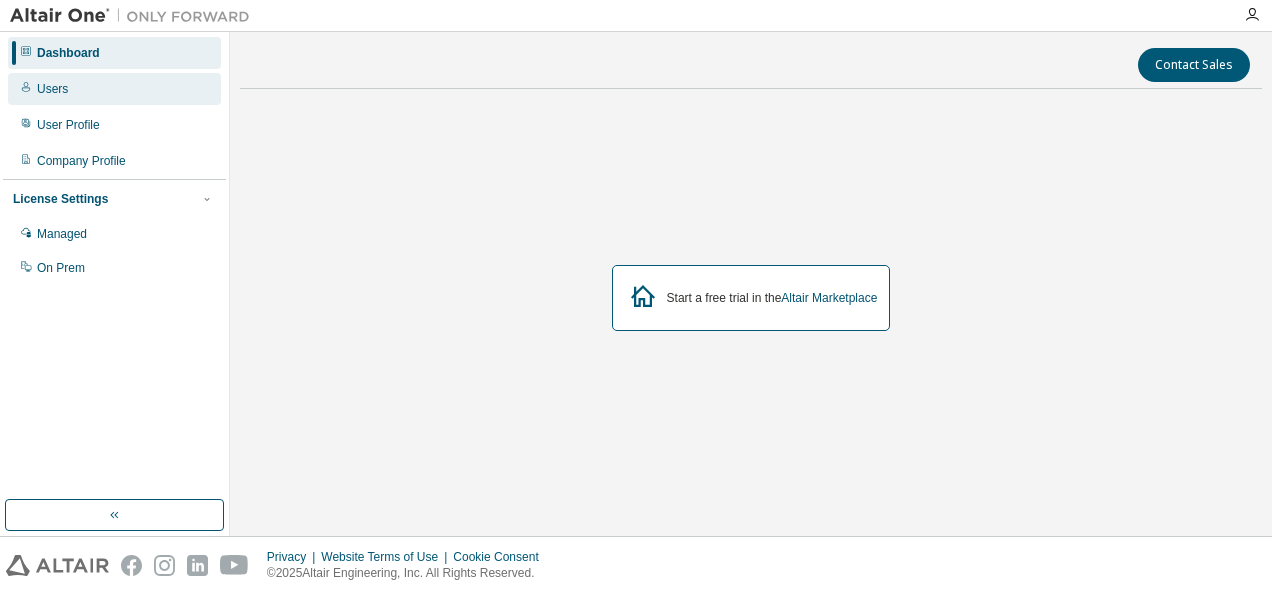 click on "Users" at bounding box center (52, 89) 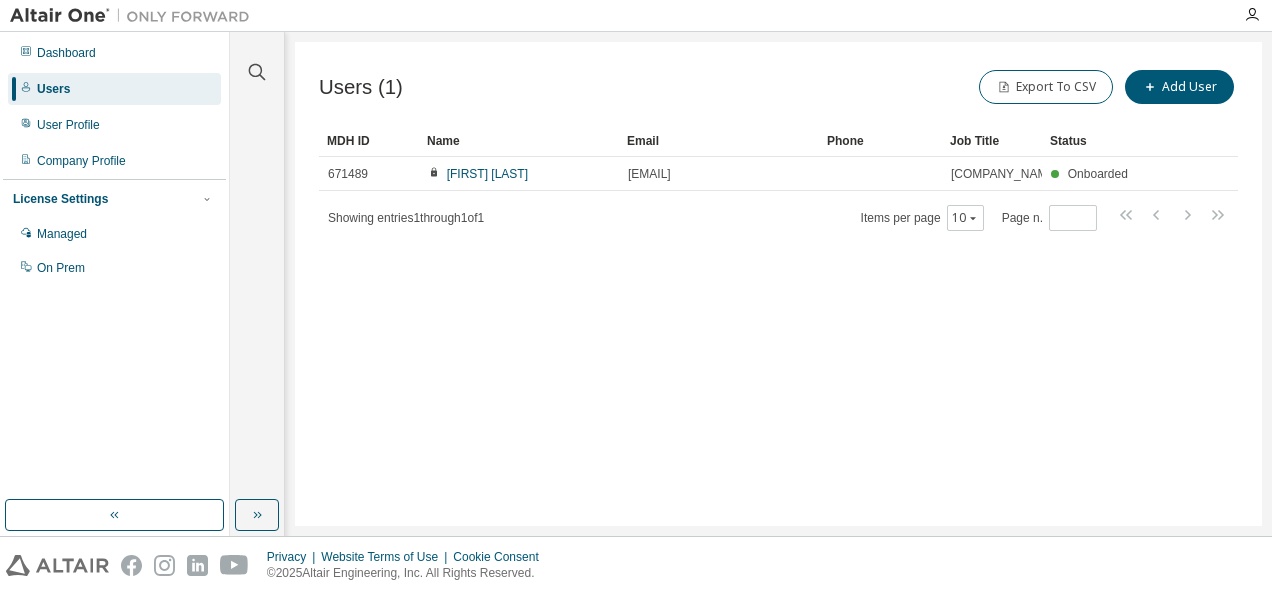 click on "Dashboard Users User Profile Company Profile License Settings Managed On Prem" at bounding box center [114, 266] 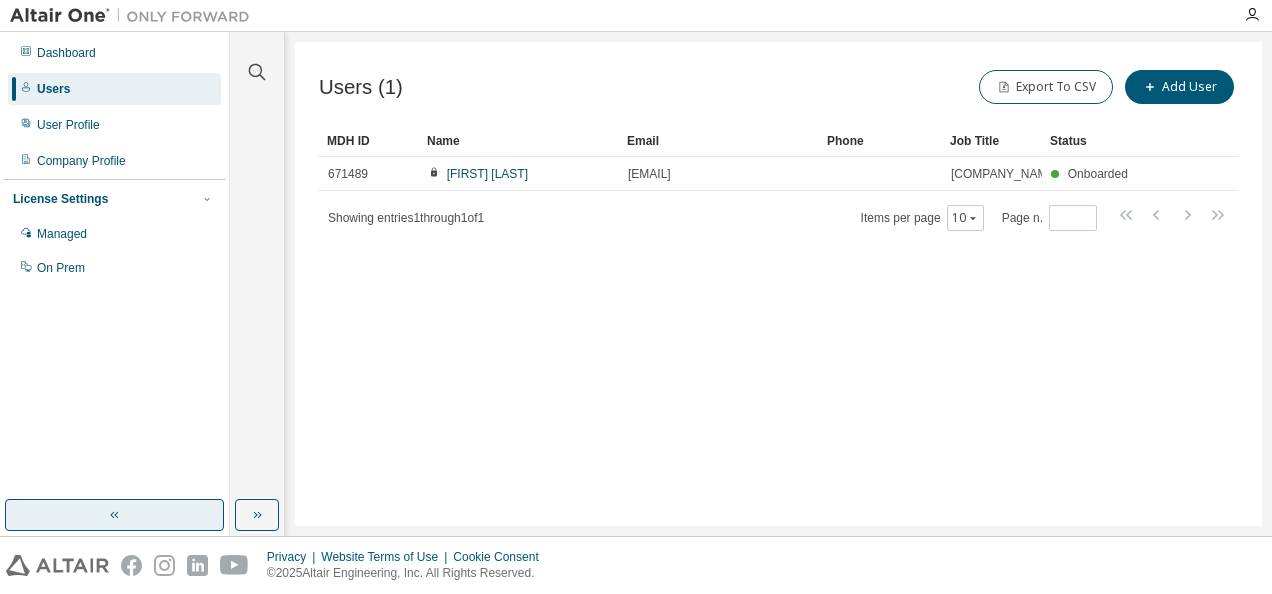 click at bounding box center (114, 515) 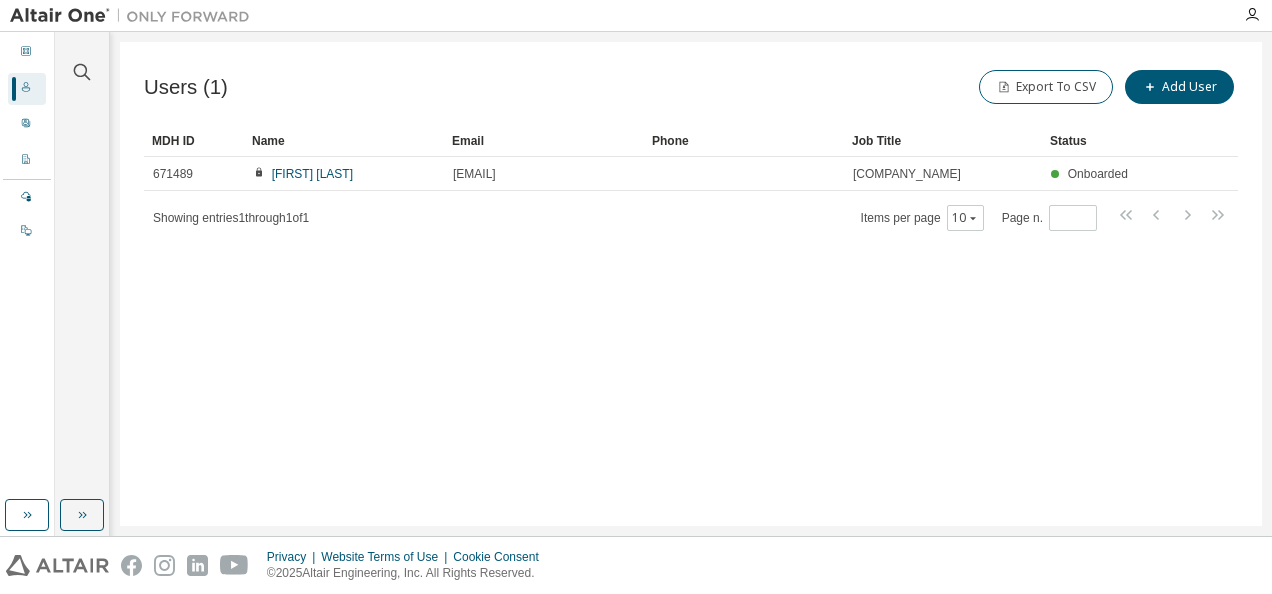 click on "Users (1) Export To CSV Add User Clear Load Save Save As Field Operator Value Select filter Select operand Add criteria Search MDH ID Name Email Phone Job Title Status 671489    [FIRST] [LAST] [EMAIL] [COMPANY_NAME] Onboarded Showing entries  1  through  1  of  1 Items per page 10 Page n. *" at bounding box center [691, 284] 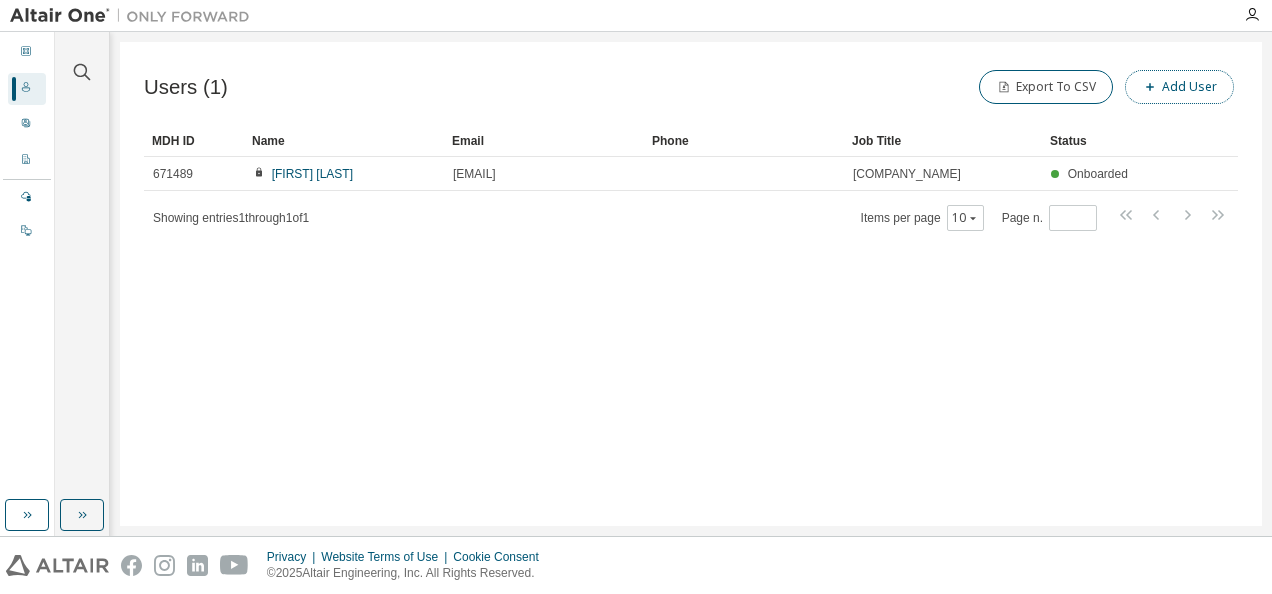 click on "Add User" at bounding box center [1179, 87] 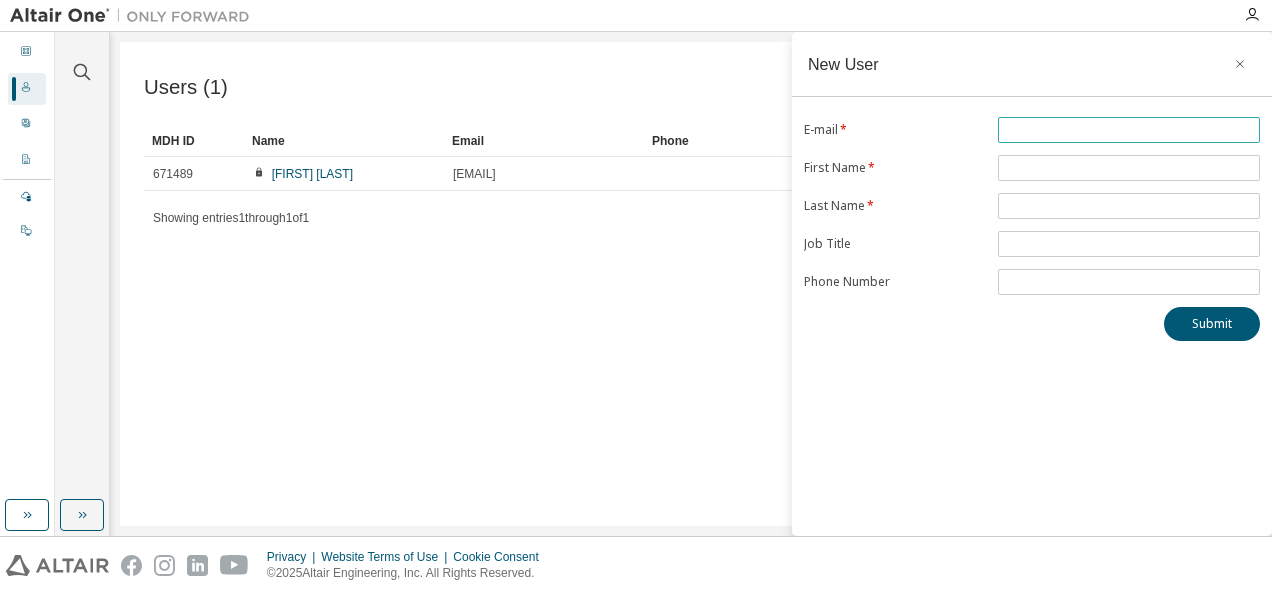 click at bounding box center (1129, 130) 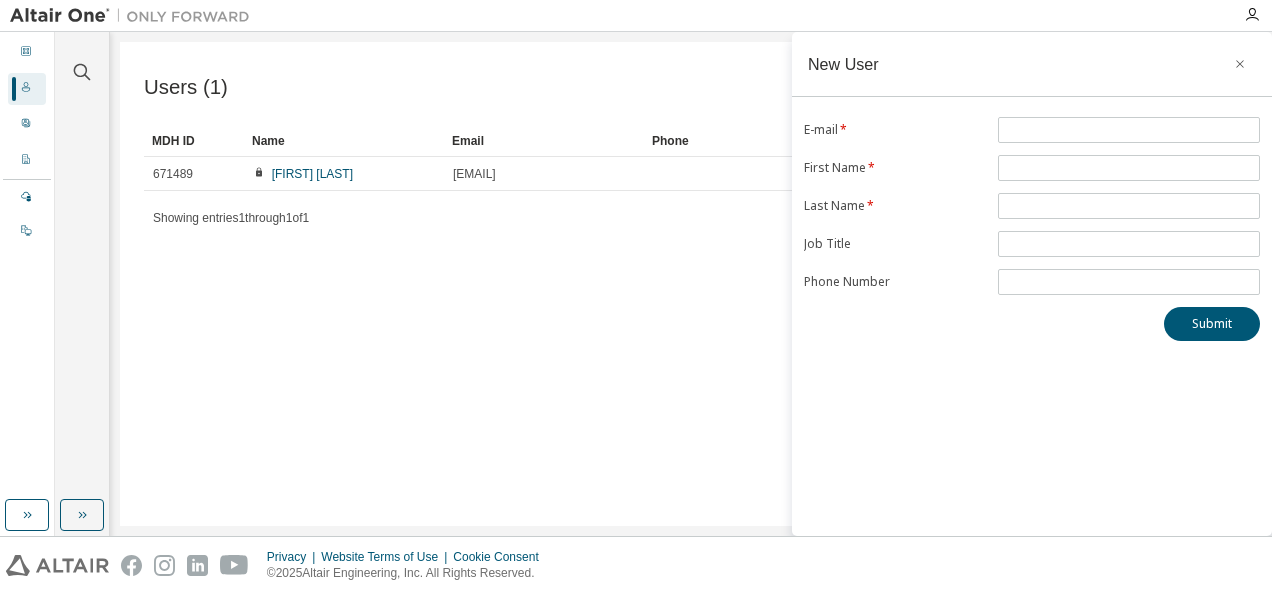 click on "Users (1) Export To CSV Add User Clear Load Save Save As Field Operator Value Select filter Select operand Add criteria Search MDH ID Name Email Phone Job Title Status 671489    Tammy Chen tammy.chen@dis.tech 美商迪艾司科技有限公司 Onboarded Showing entries  1  through  1  of  1 Items per page 10 Page n. *" at bounding box center [691, 284] 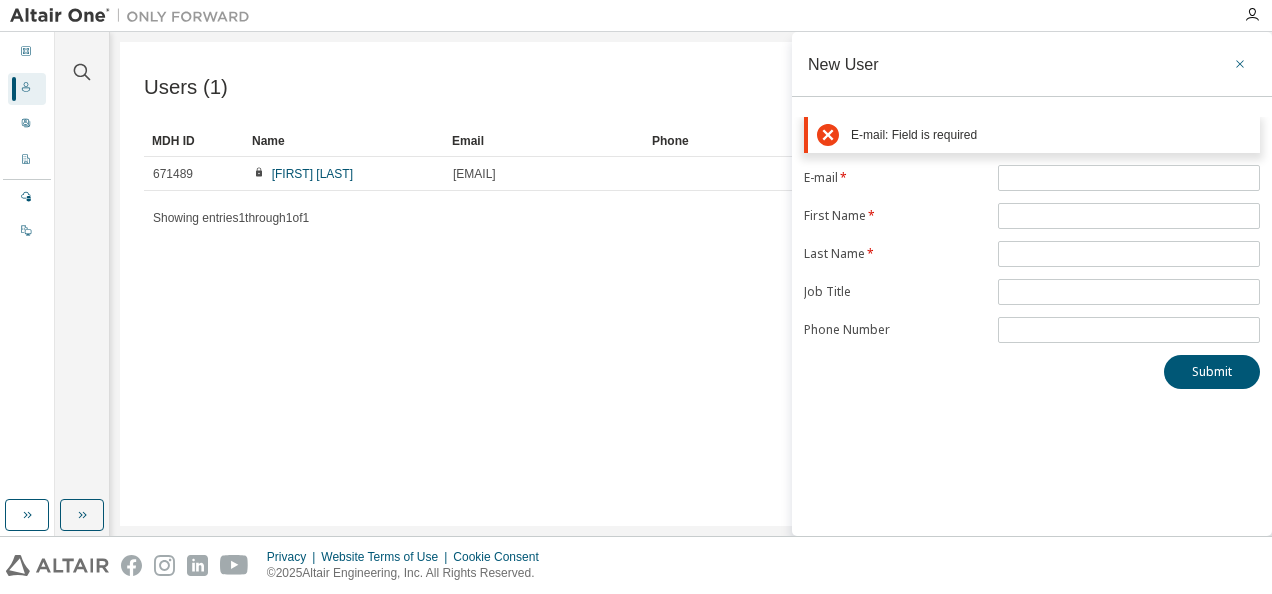 click 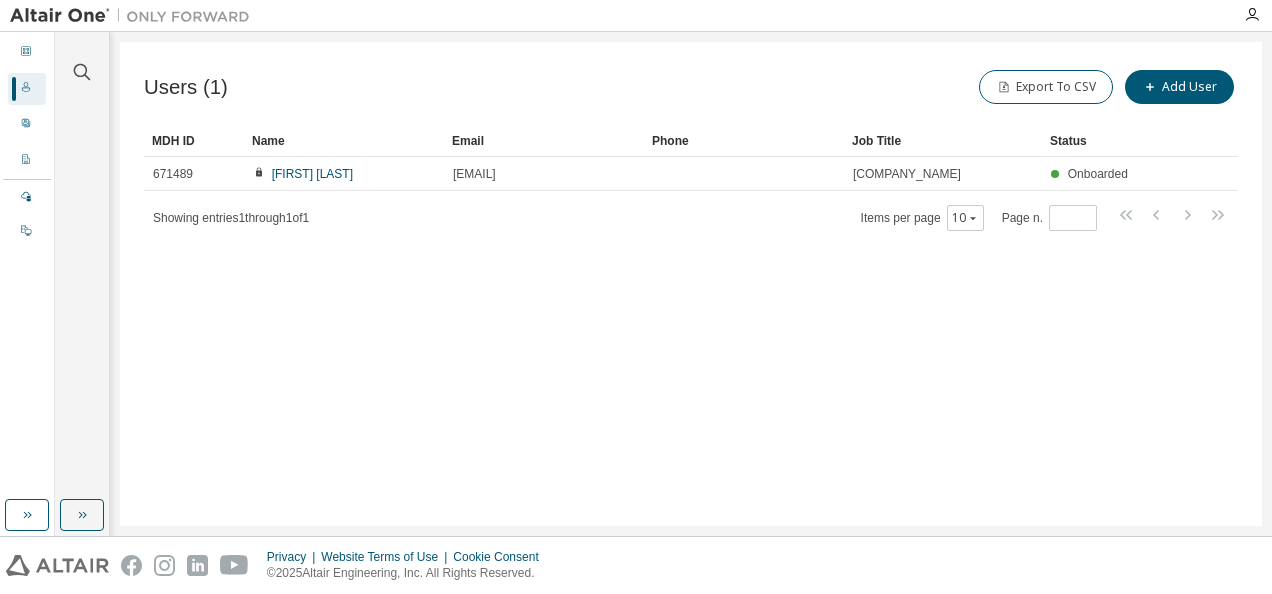 click on "Users (1) Export To CSV Add User Clear Load Save Save As Field Operator Value Select filter Select operand Add criteria Search MDH ID Name Email Phone Job Title Status 671489    Tammy Chen tammy.chen@dis.tech 美商迪艾司科技有限公司 Onboarded Showing entries  1  through  1  of  1 Items per page 10 Page n. *" at bounding box center [691, 284] 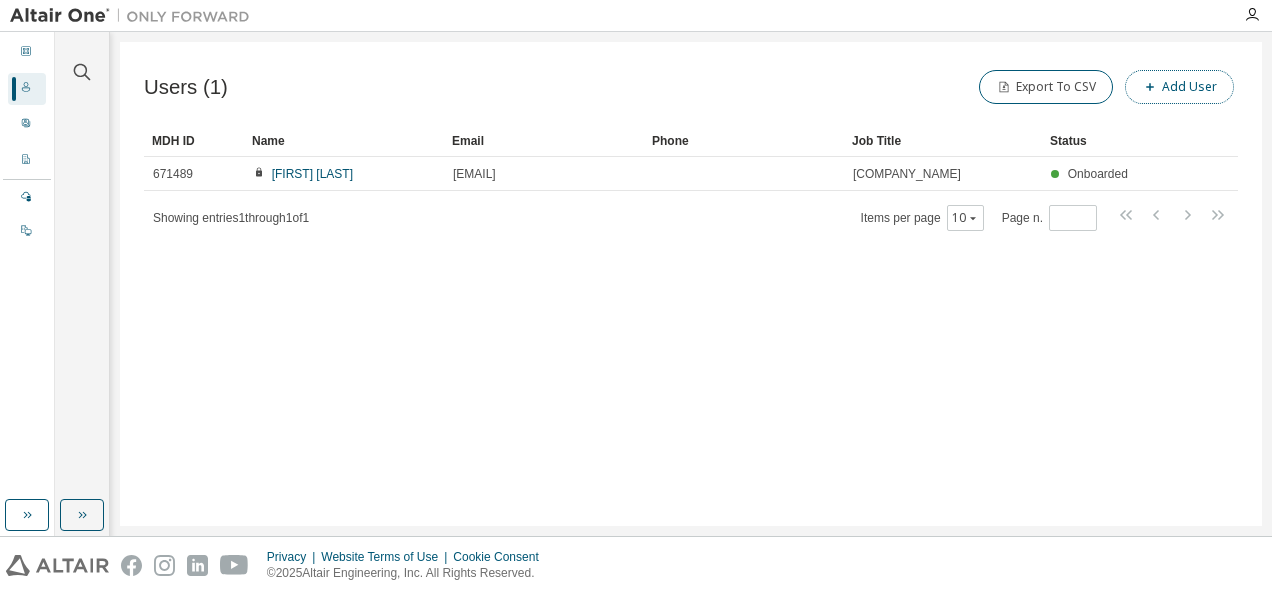 click on "Add User" at bounding box center (1179, 87) 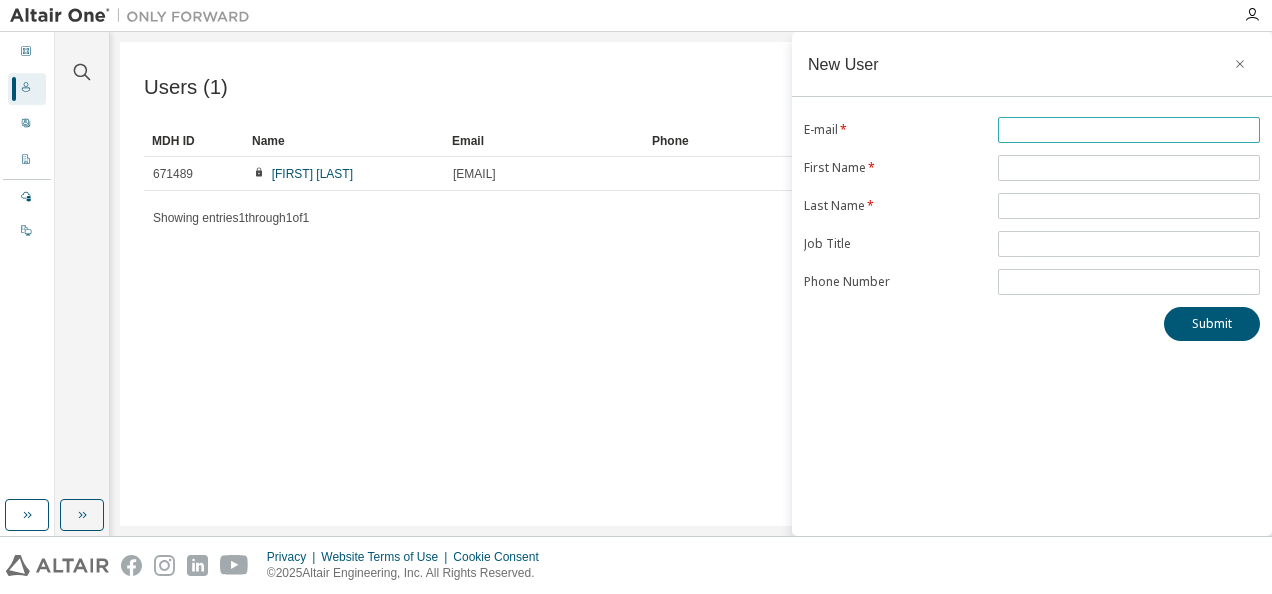 click at bounding box center (1129, 130) 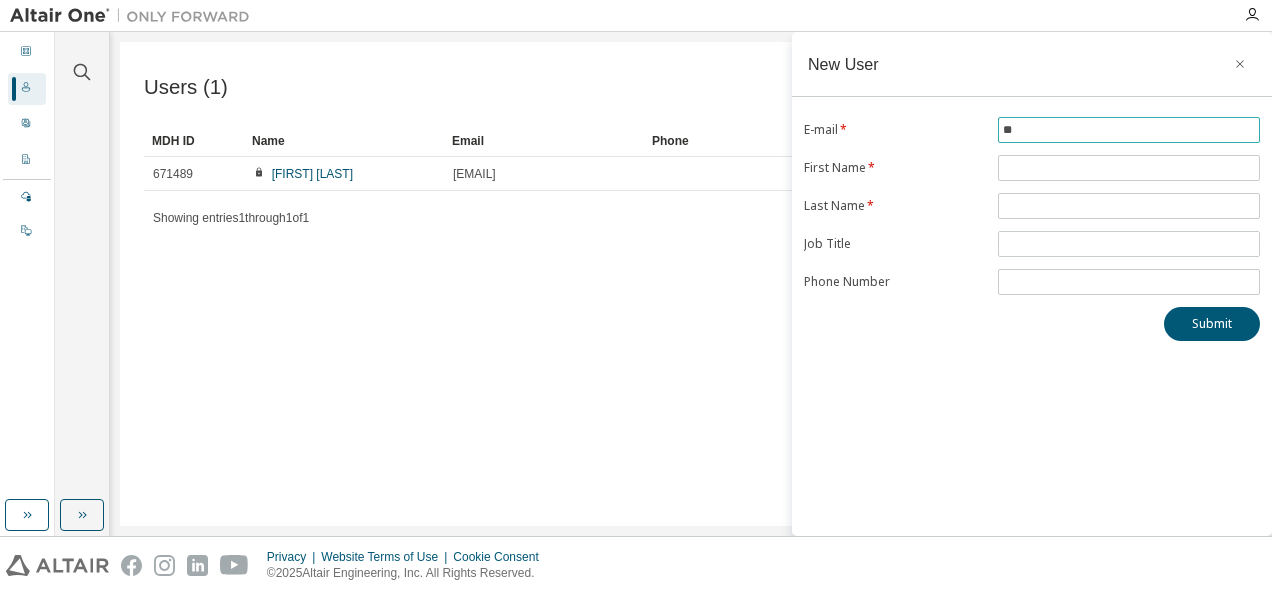 type on "*" 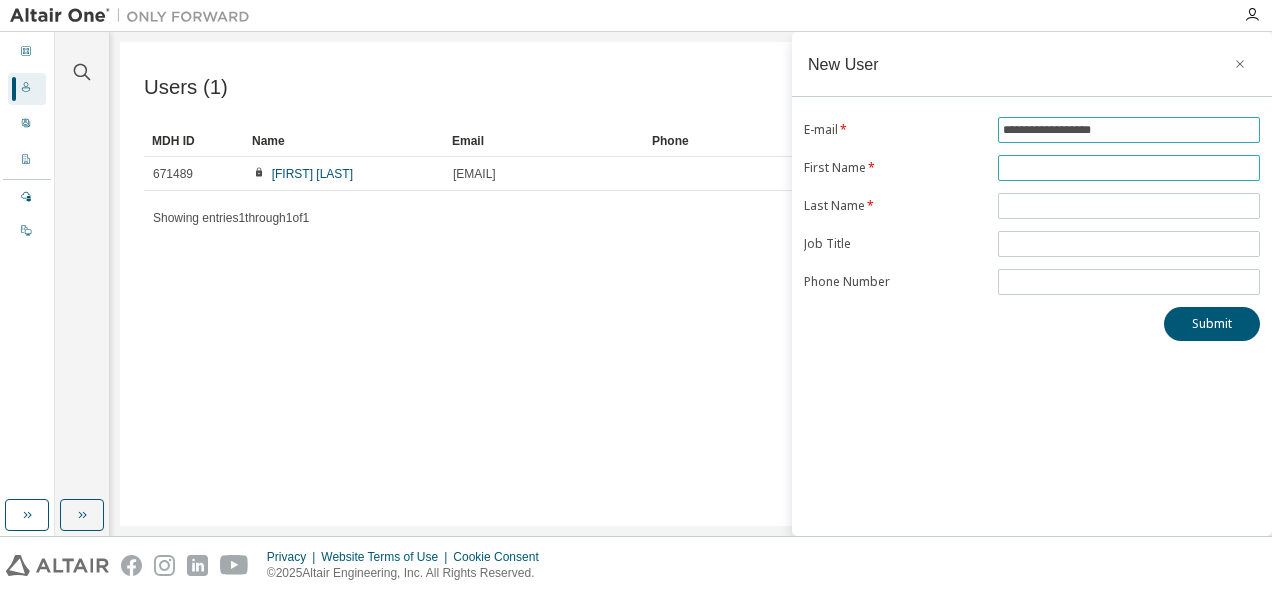 type on "**********" 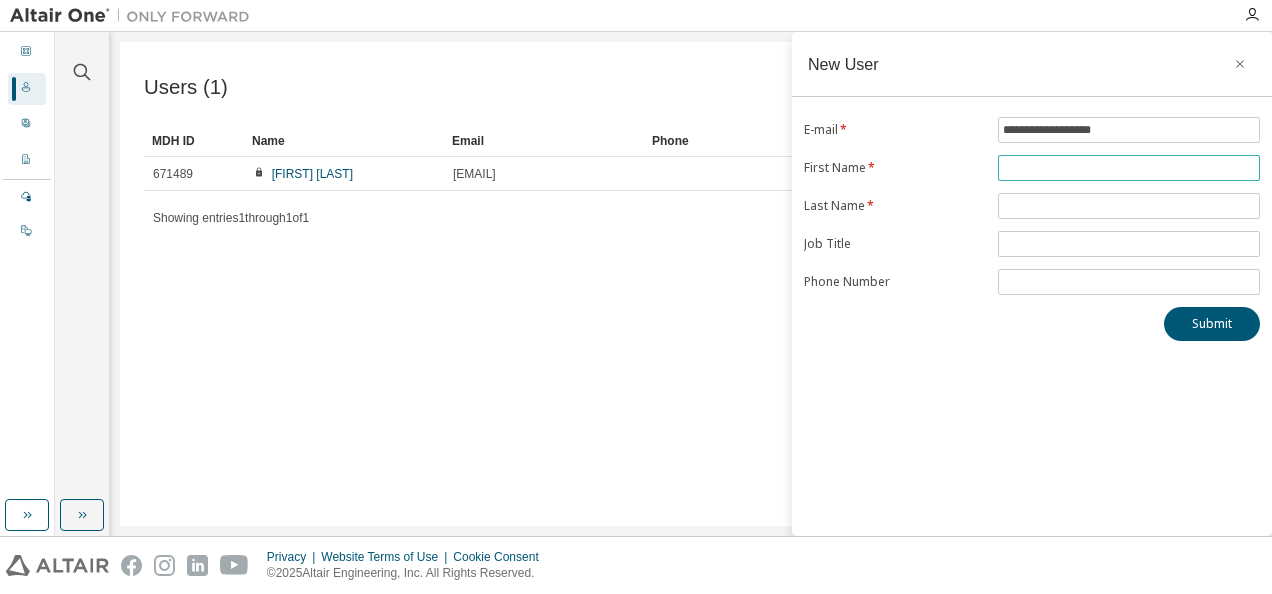 click at bounding box center [1129, 168] 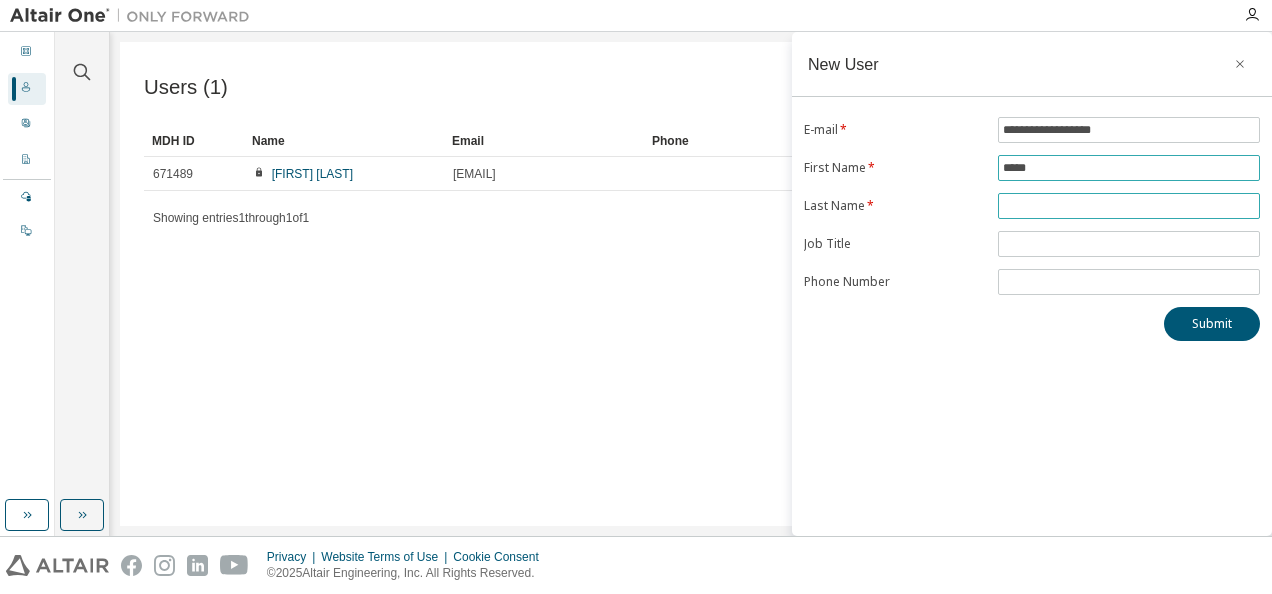 type on "*****" 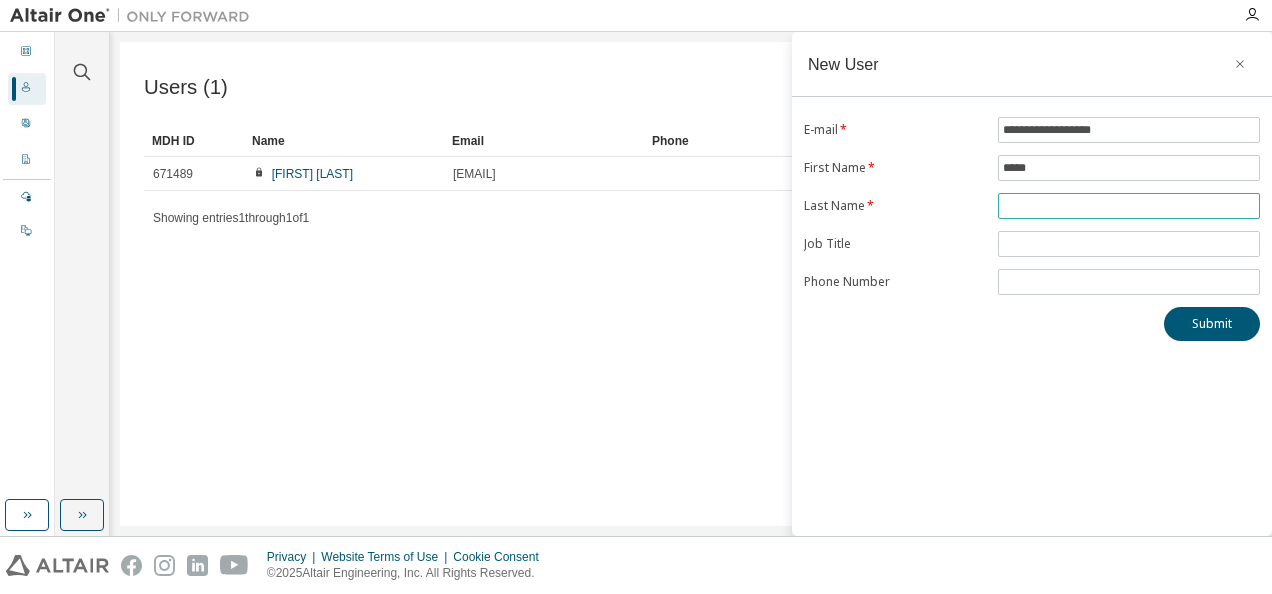 click at bounding box center (1129, 206) 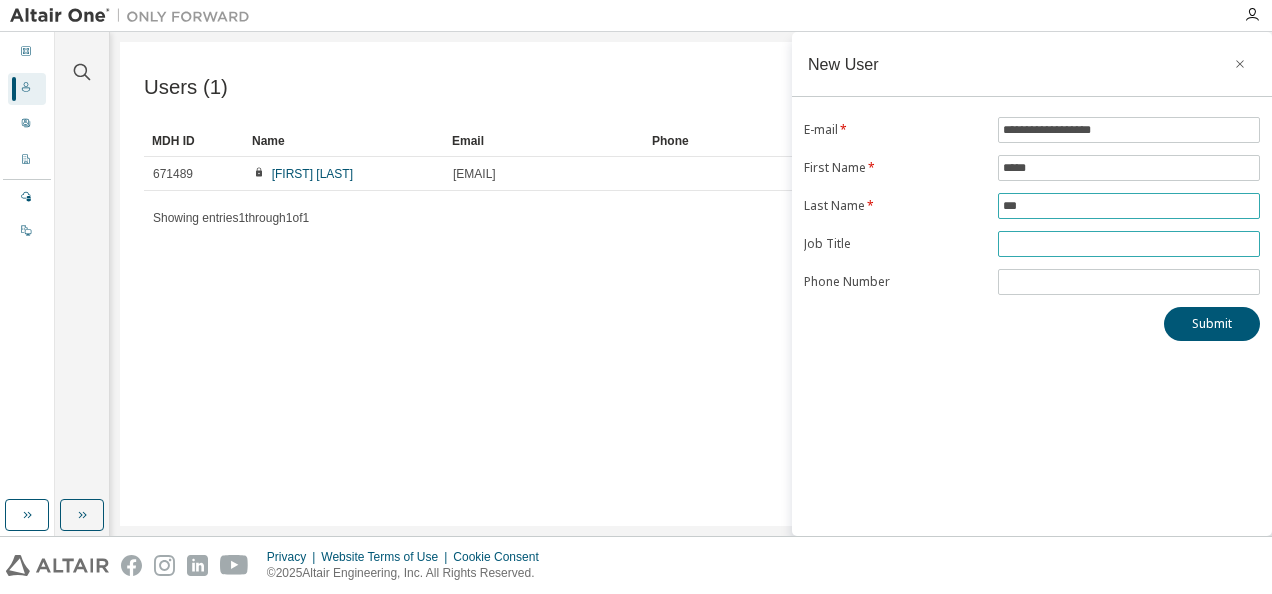type on "***" 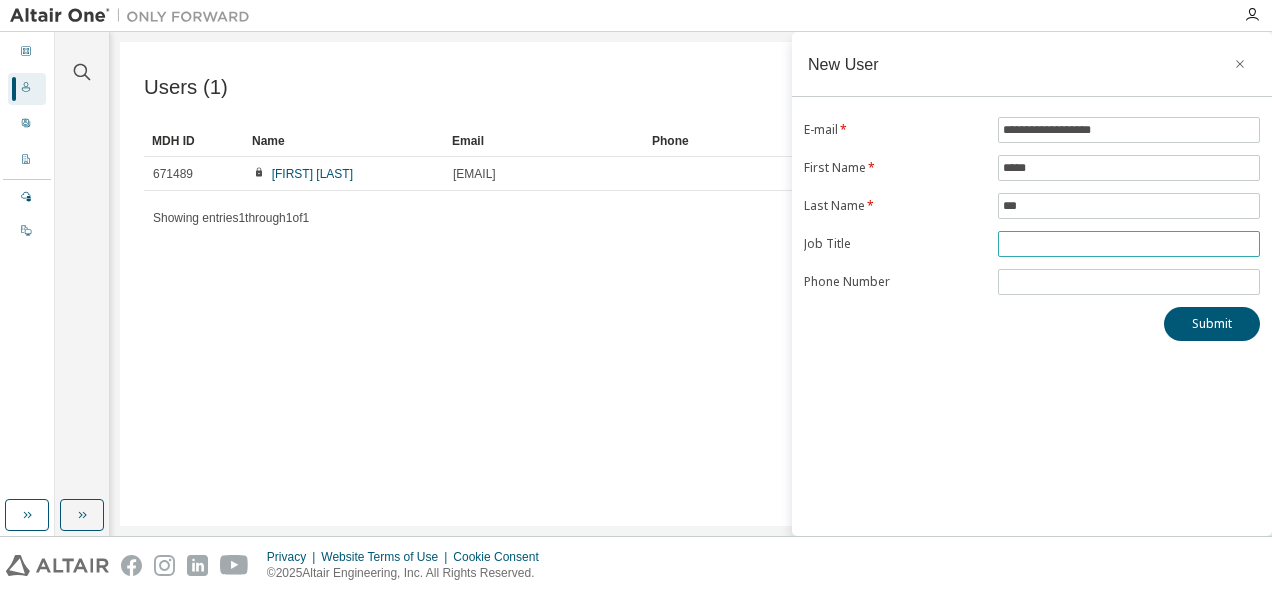 click at bounding box center (1129, 244) 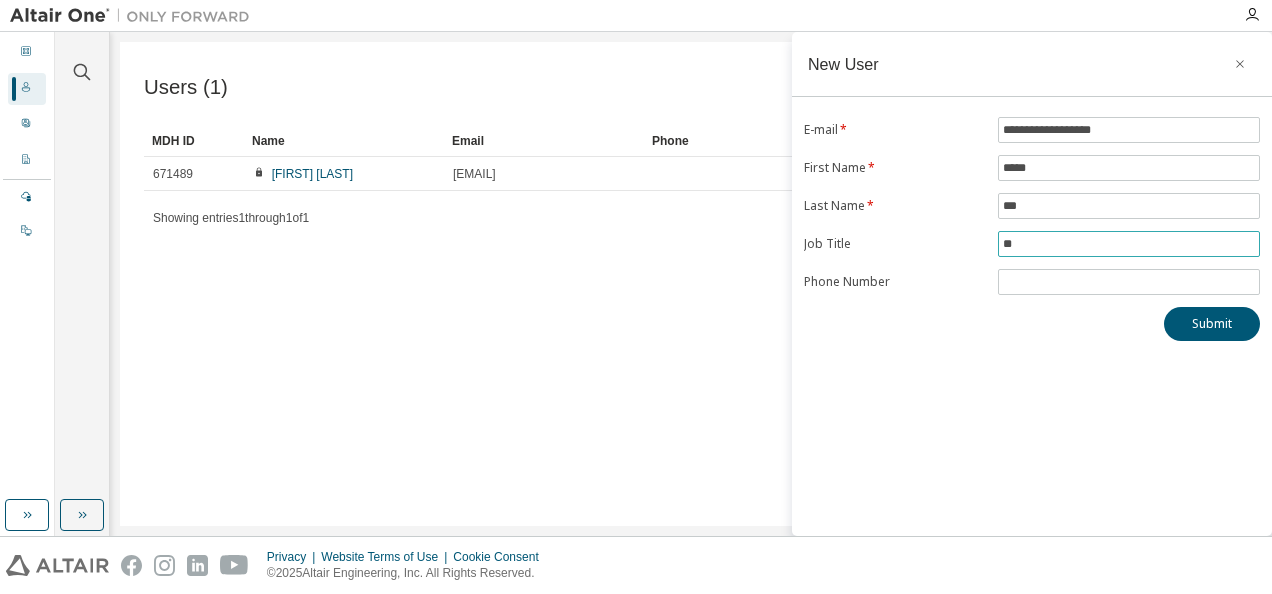 type on "*" 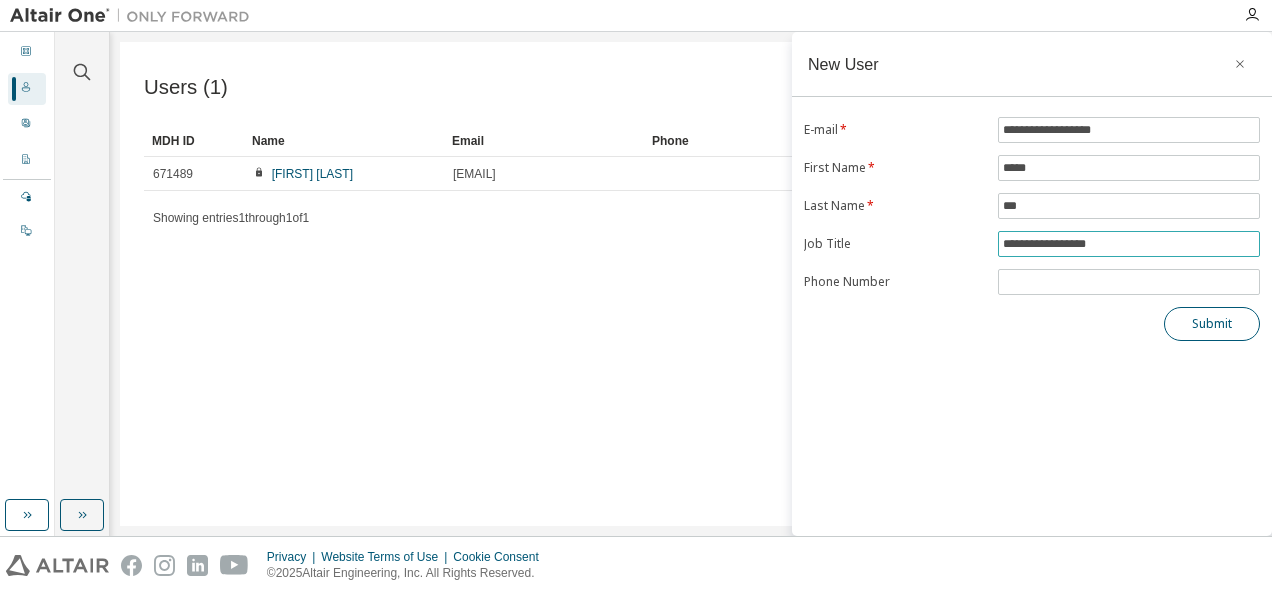 type on "**********" 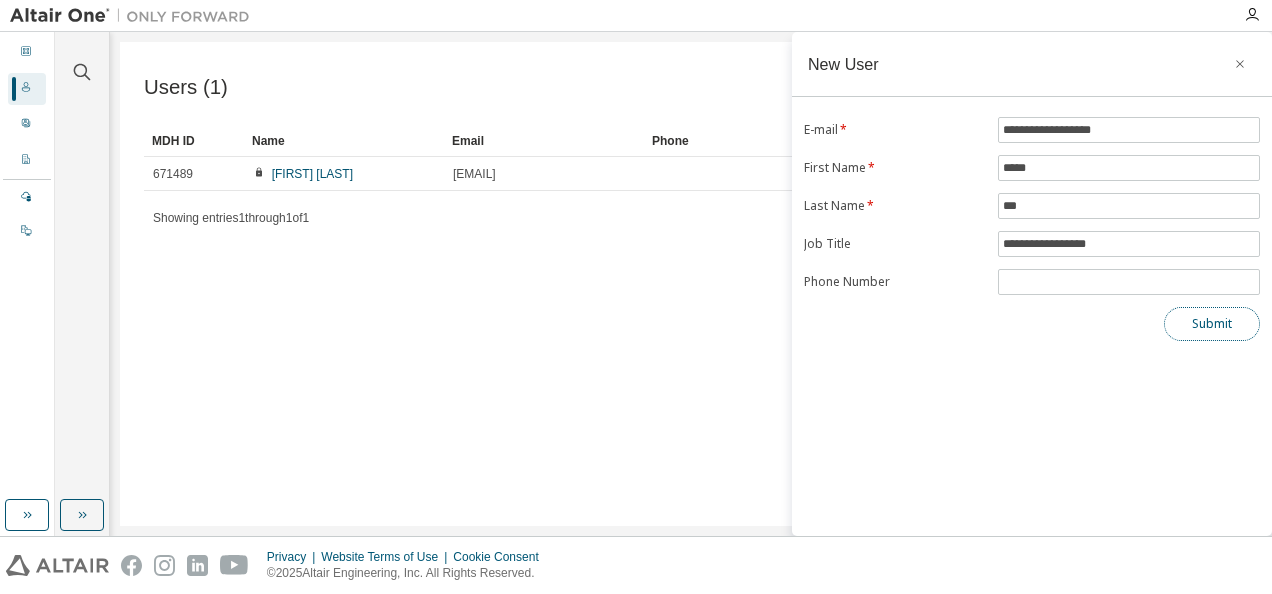 click on "Submit" at bounding box center (1212, 324) 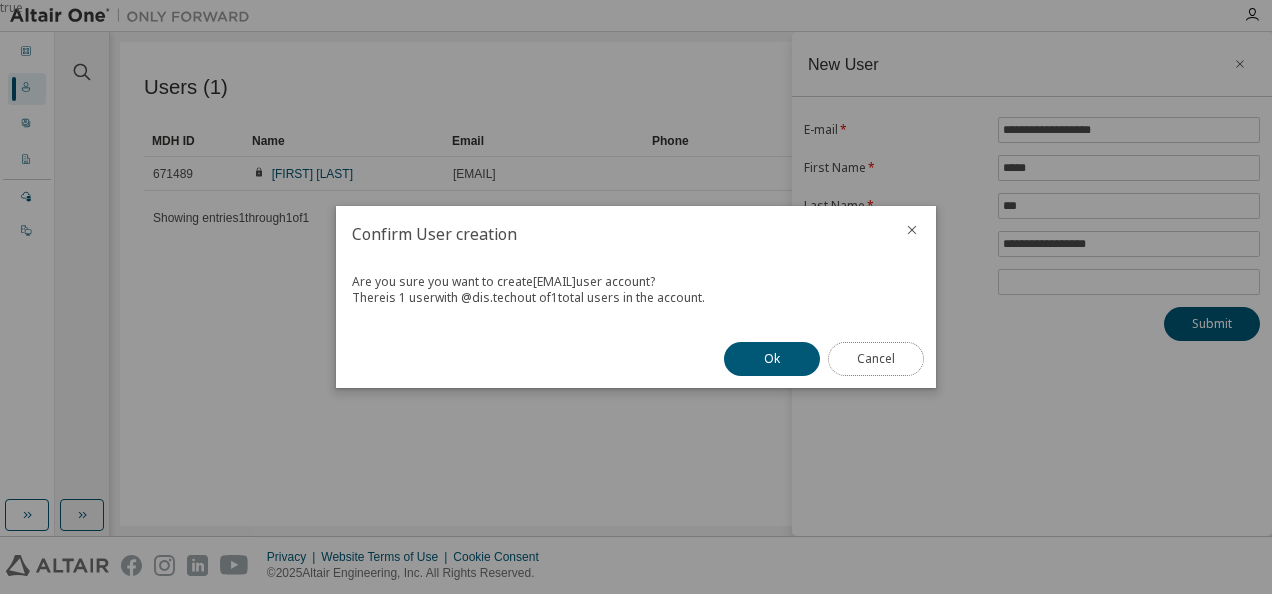 click on "Cancel" at bounding box center [876, 359] 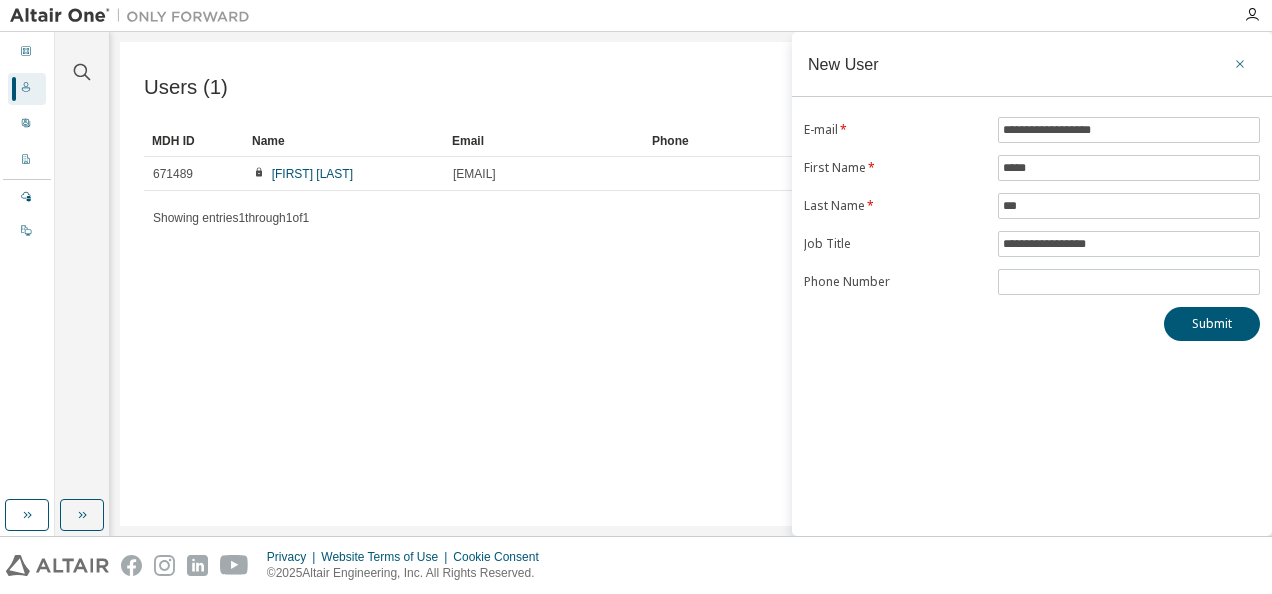 click 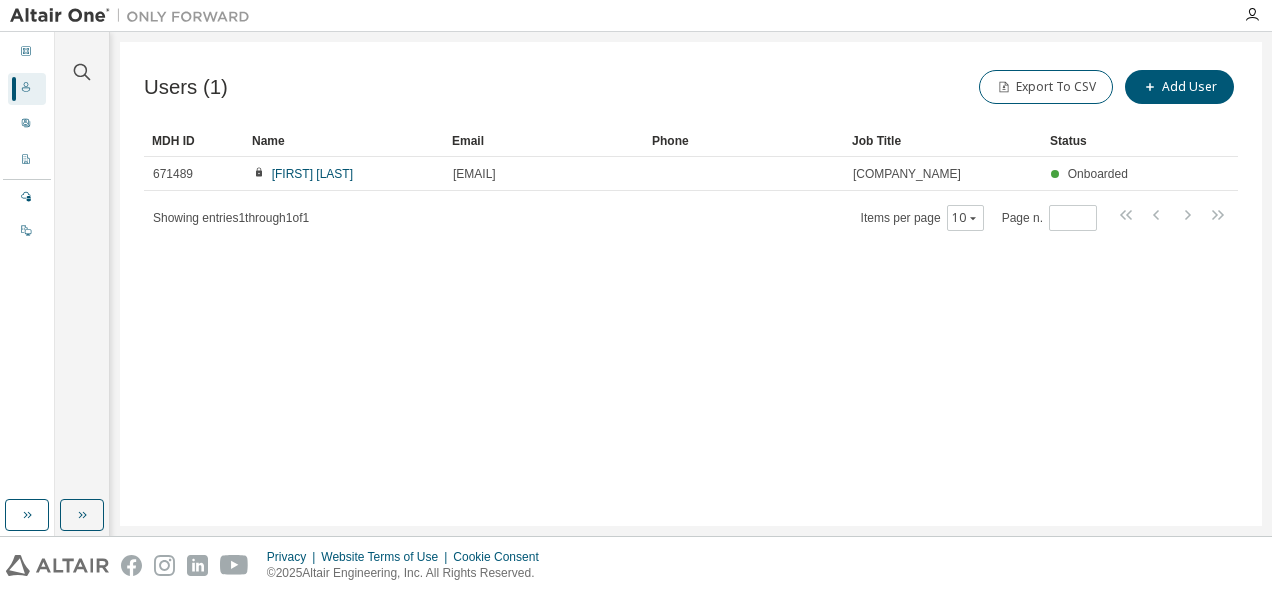 click on "Users (1) Export To CSV Add User Clear Load Save Save As Field Operator Value Select filter Select operand Add criteria Search MDH ID Name Email Phone Job Title Status 671489    Tammy Chen tammy.chen@dis.tech 美商迪艾司科技有限公司 Onboarded Showing entries  1  through  1  of  1 Items per page 10 Page n. *" at bounding box center [691, 284] 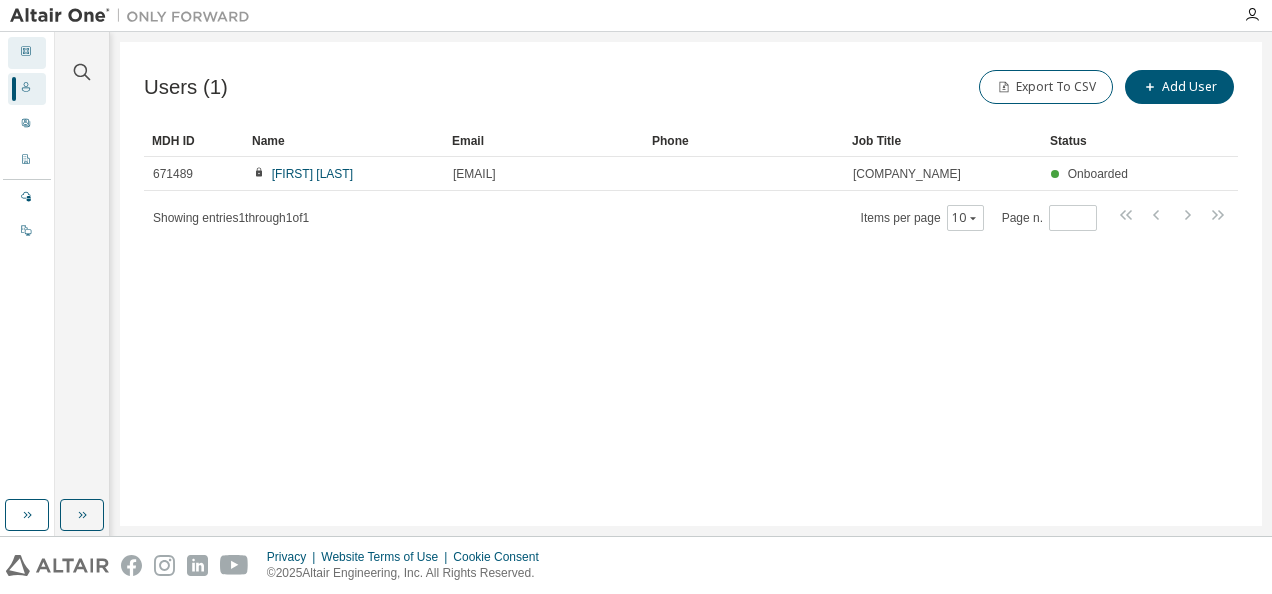 click on "Dashboard" at bounding box center (27, 53) 